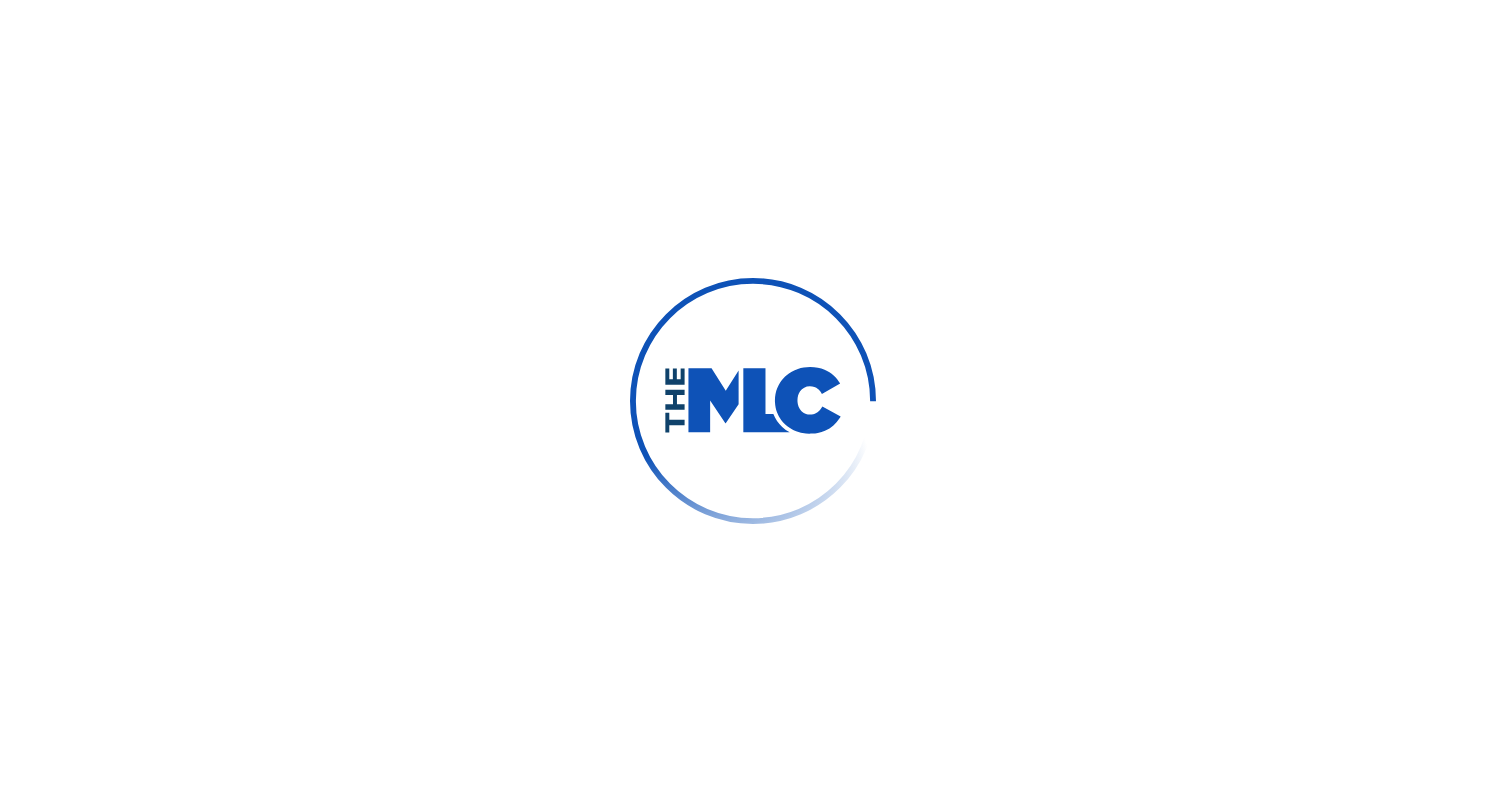 scroll, scrollTop: 0, scrollLeft: 0, axis: both 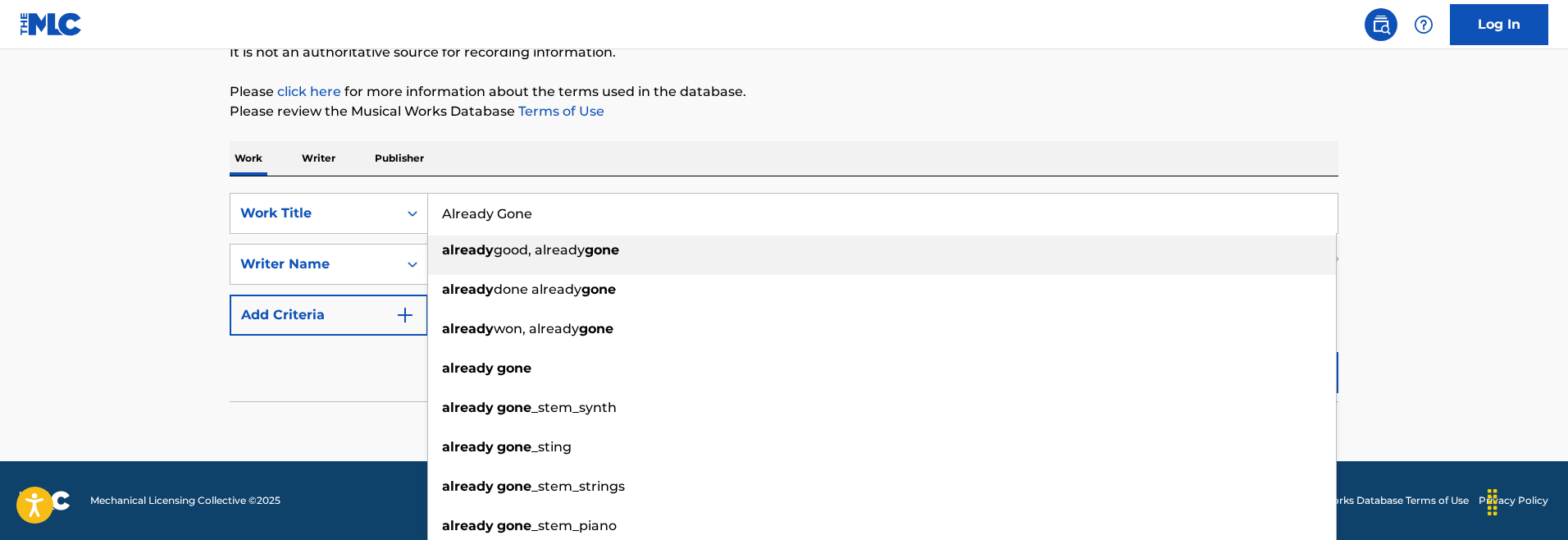 click on "Already Gone" at bounding box center [882, 213] 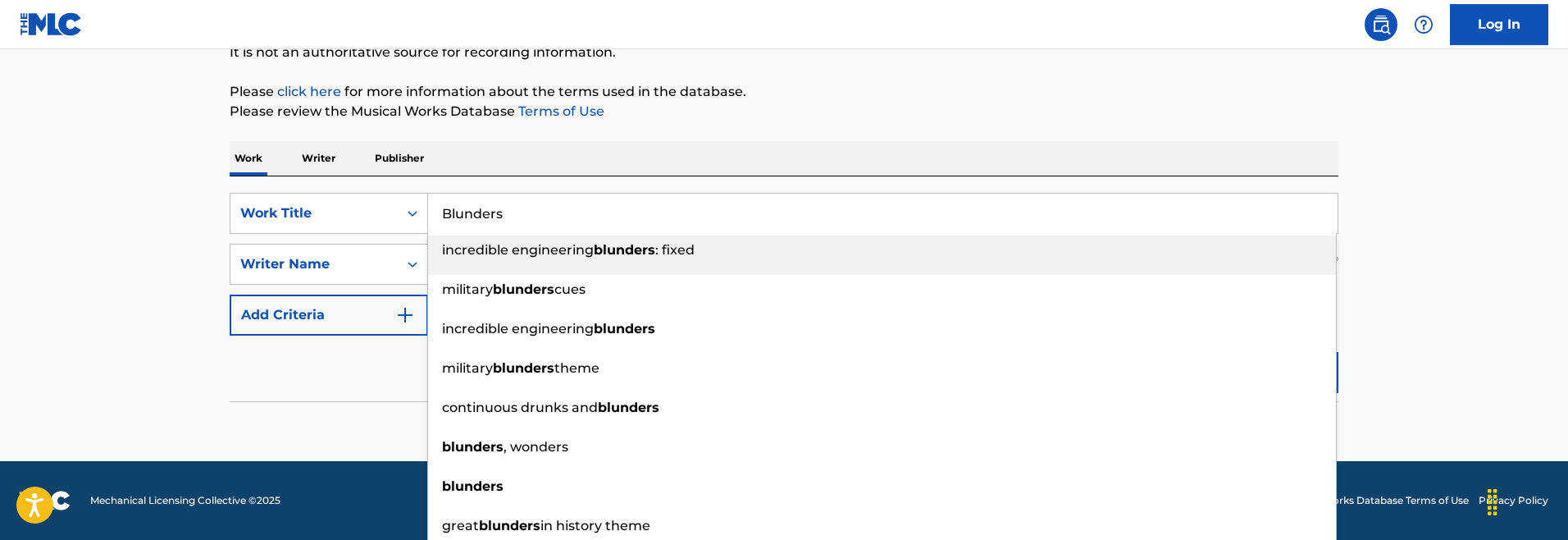 type on "Blunders" 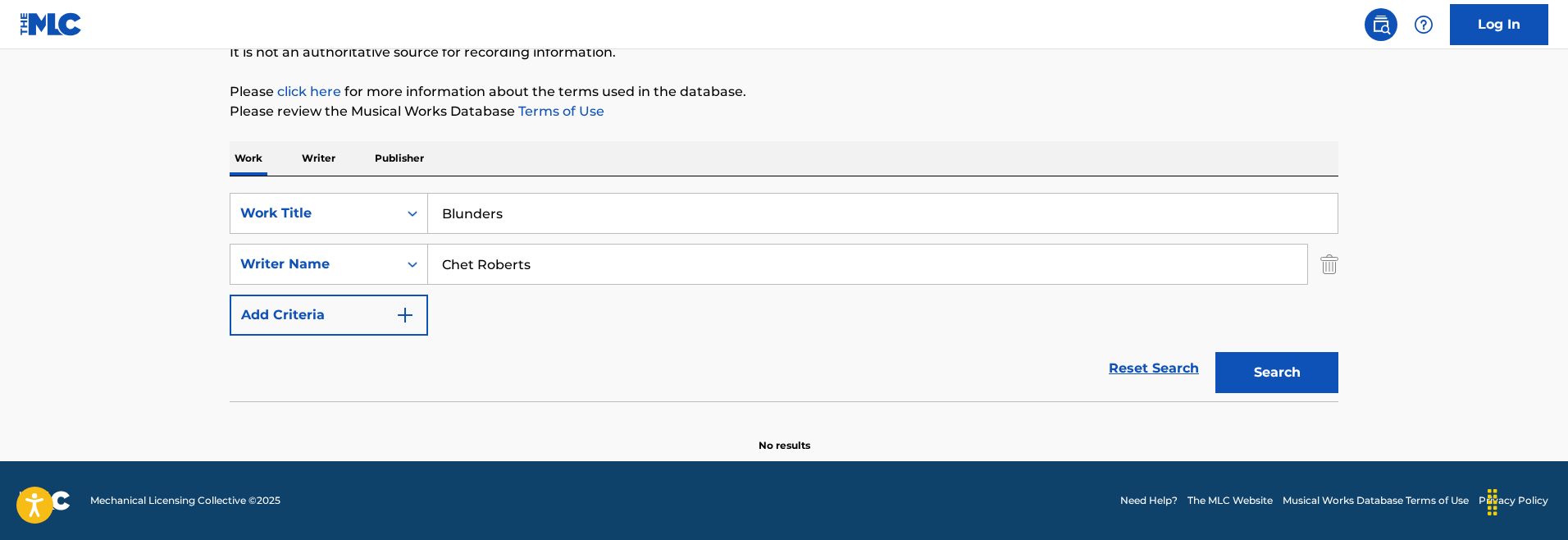 click on "Work Writer Publisher" at bounding box center [784, 158] 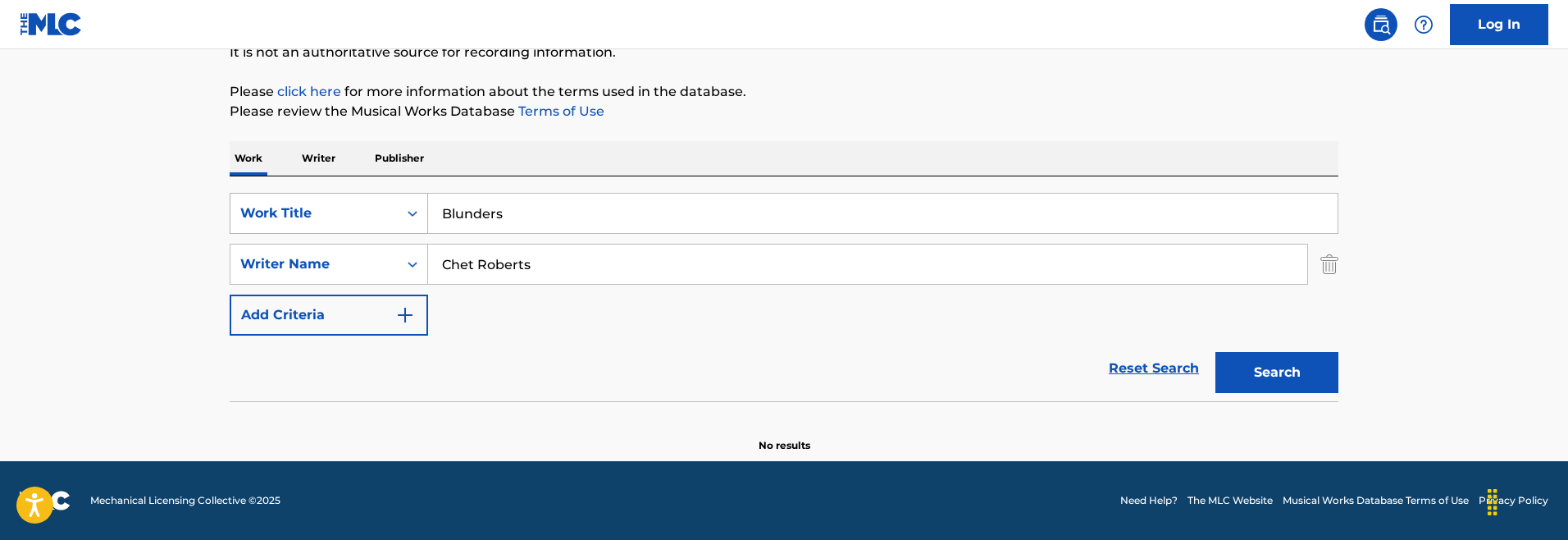 drag, startPoint x: 573, startPoint y: 266, endPoint x: 229, endPoint y: 206, distance: 349.19336 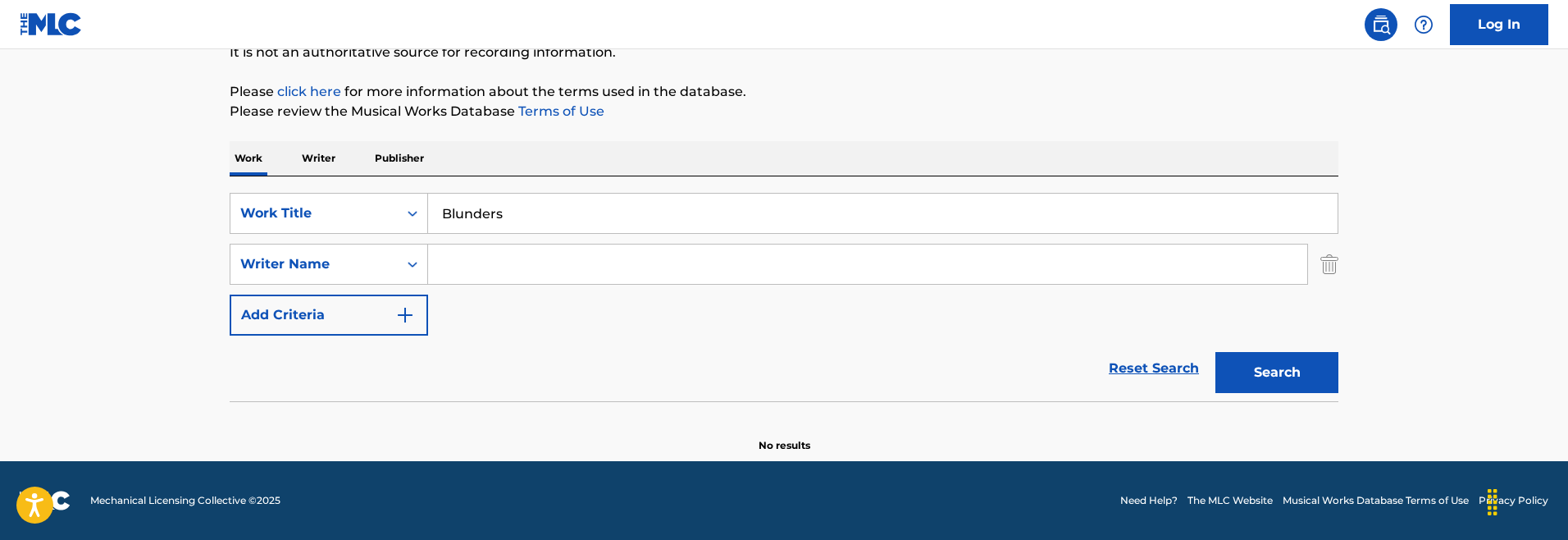 paste on "[FIRST] [LAST]" 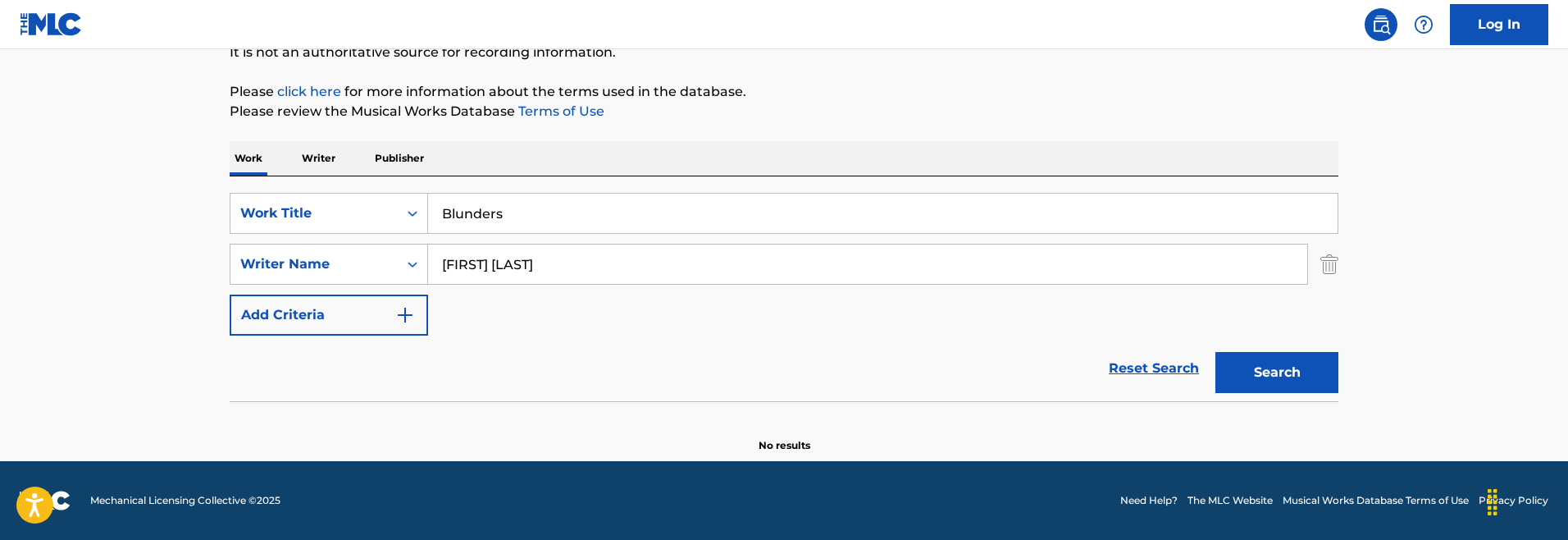 click on "[FIRST] [LAST]" at bounding box center [868, 264] 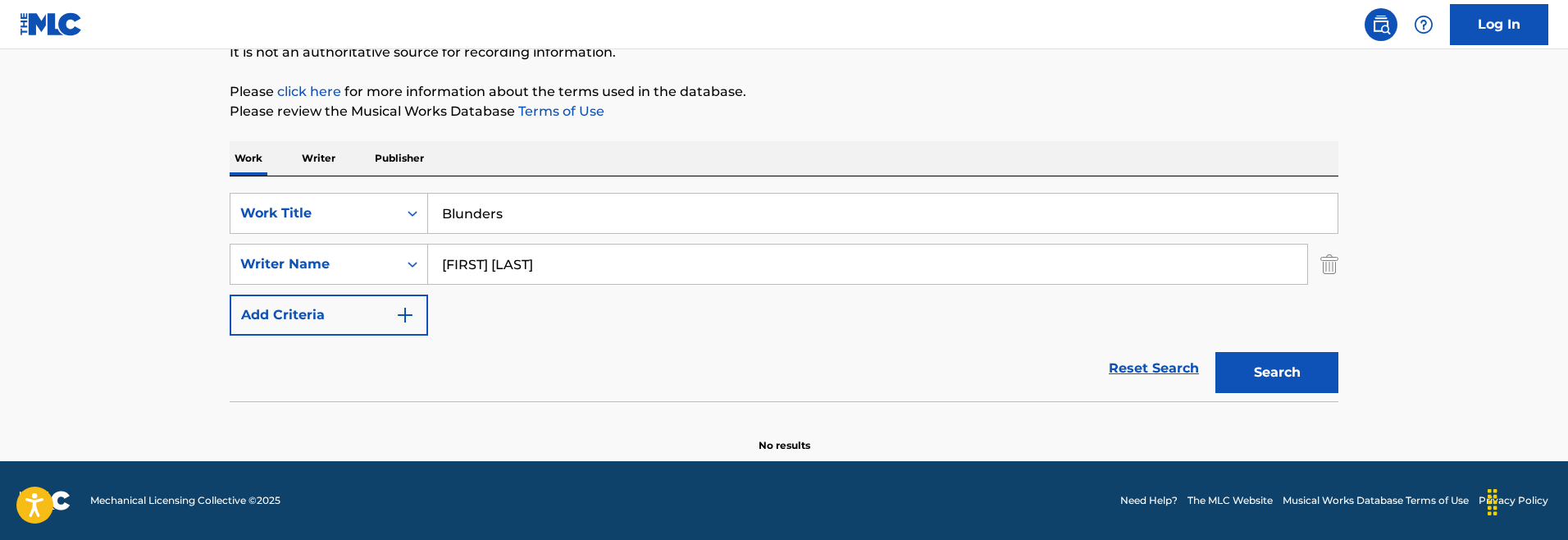 click on "[FIRST] [LAST]" at bounding box center (868, 264) 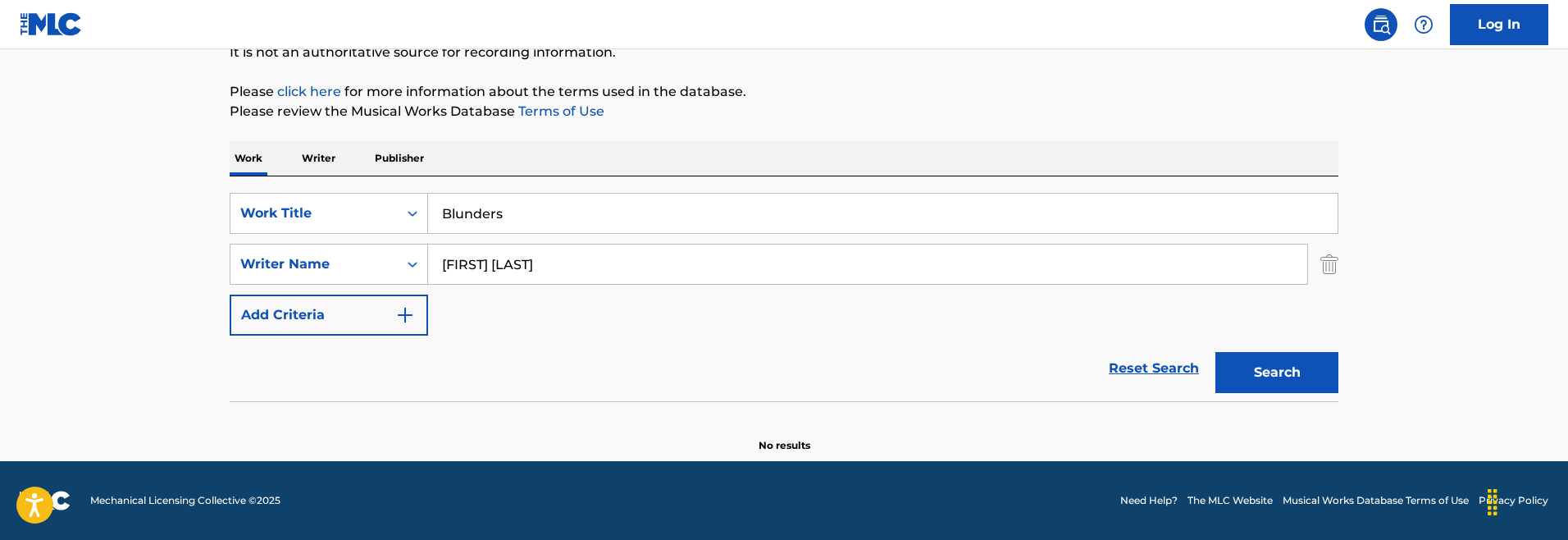 click on "Blunders" at bounding box center [882, 213] 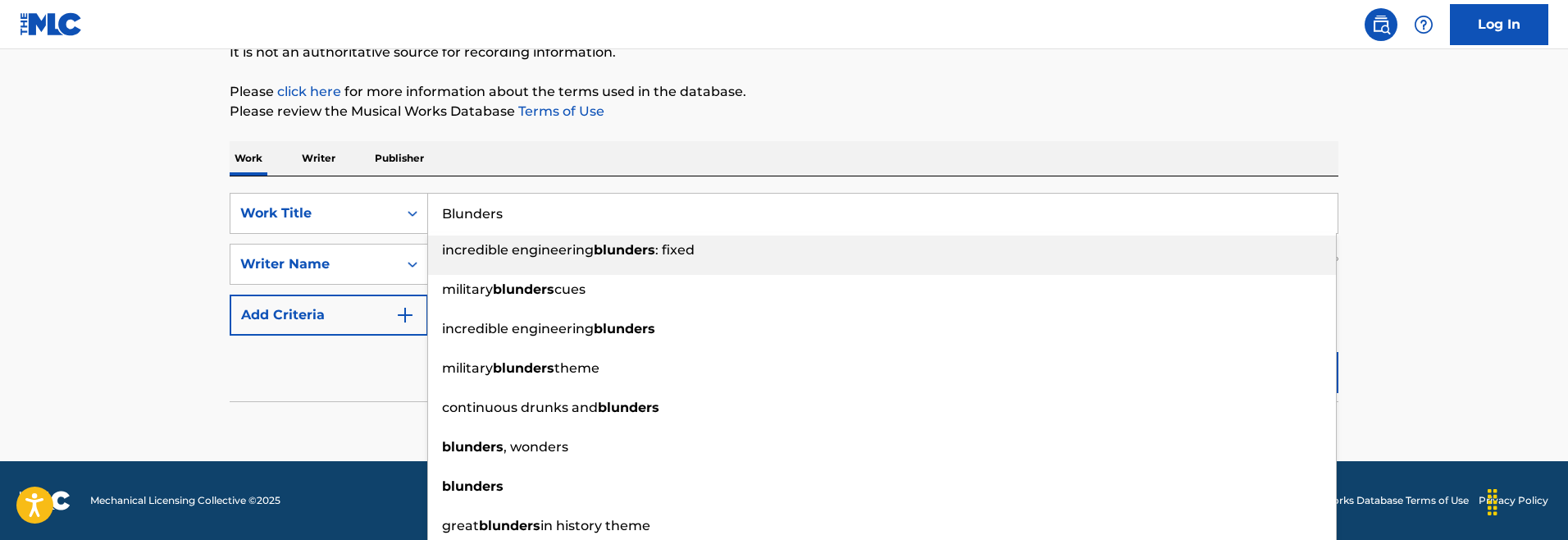 paste on "RITMO LUNARISMO" 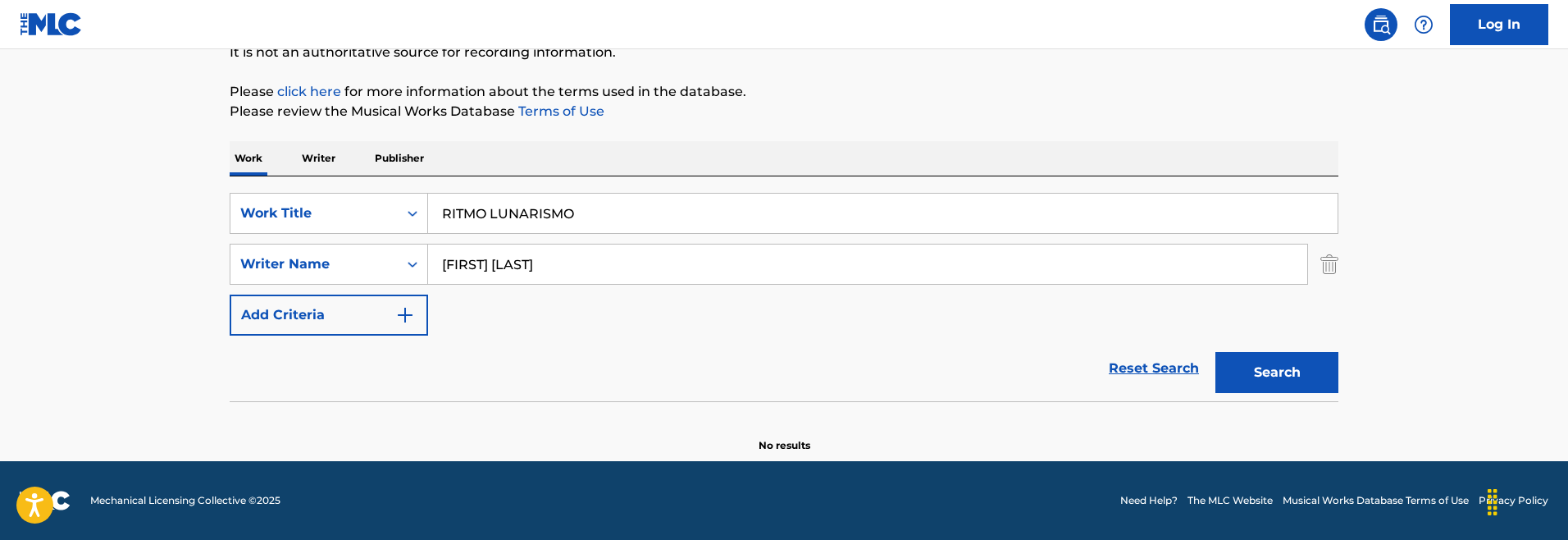 type on "RITMO LUNARISMO" 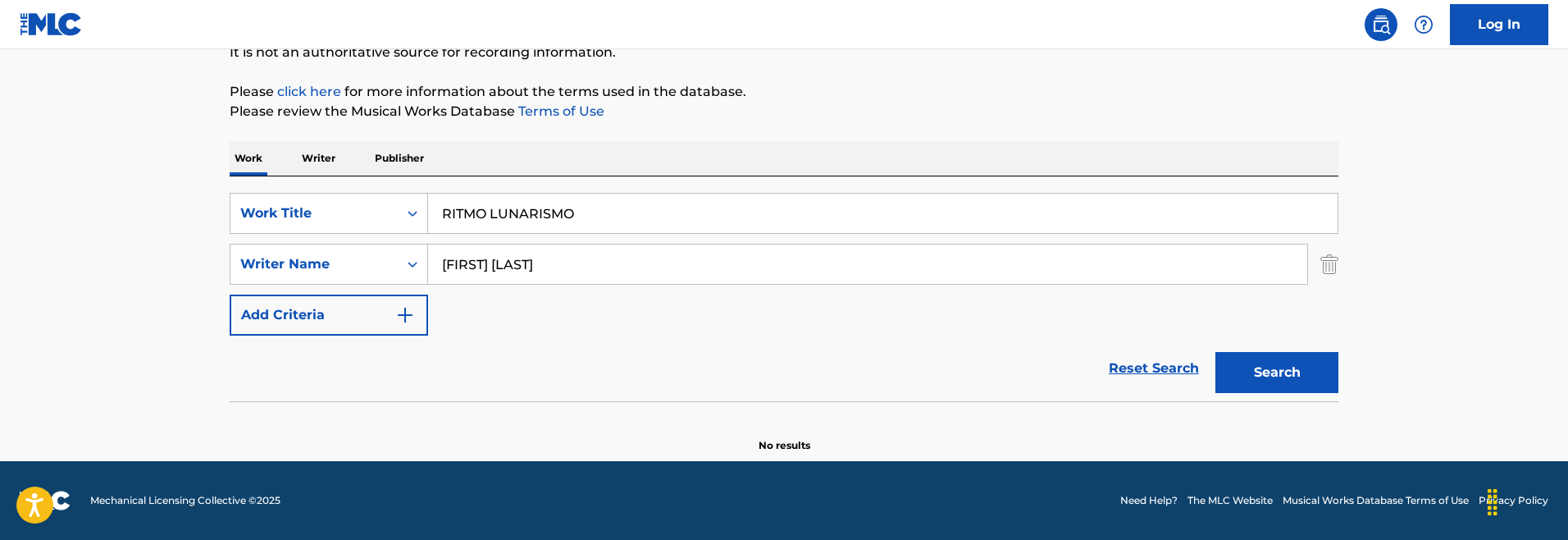 click on "[FIRST] [LAST]" at bounding box center (868, 264) 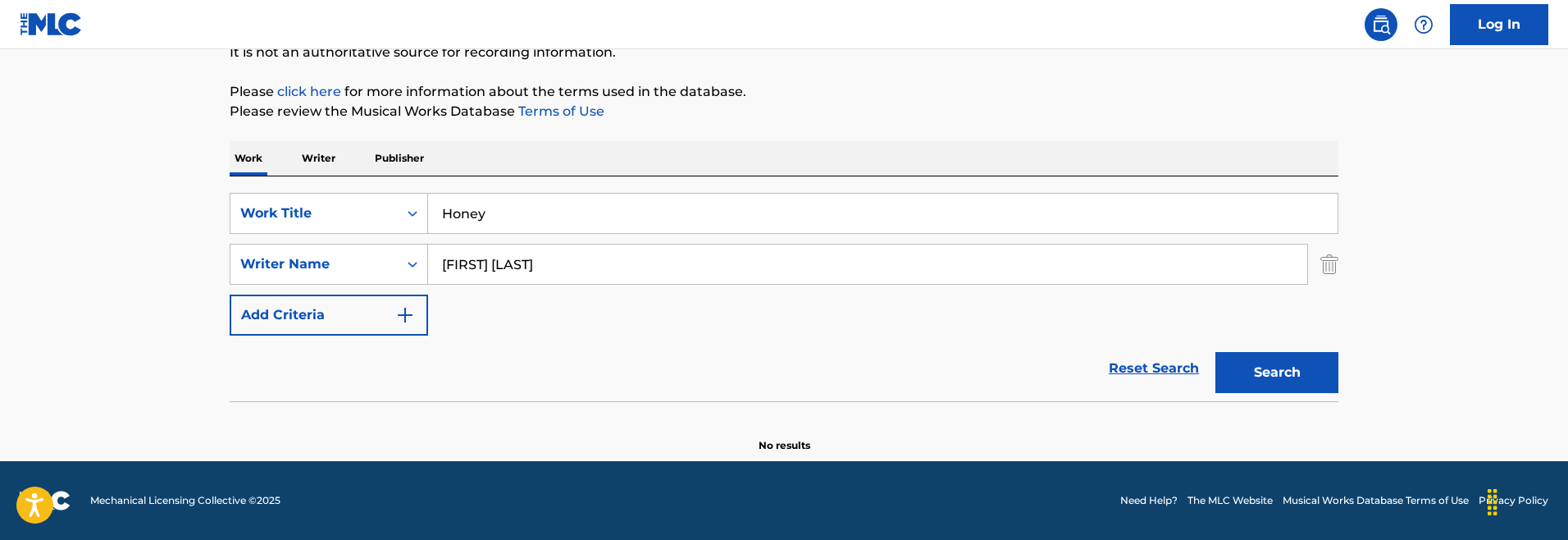 type on "honey wind" 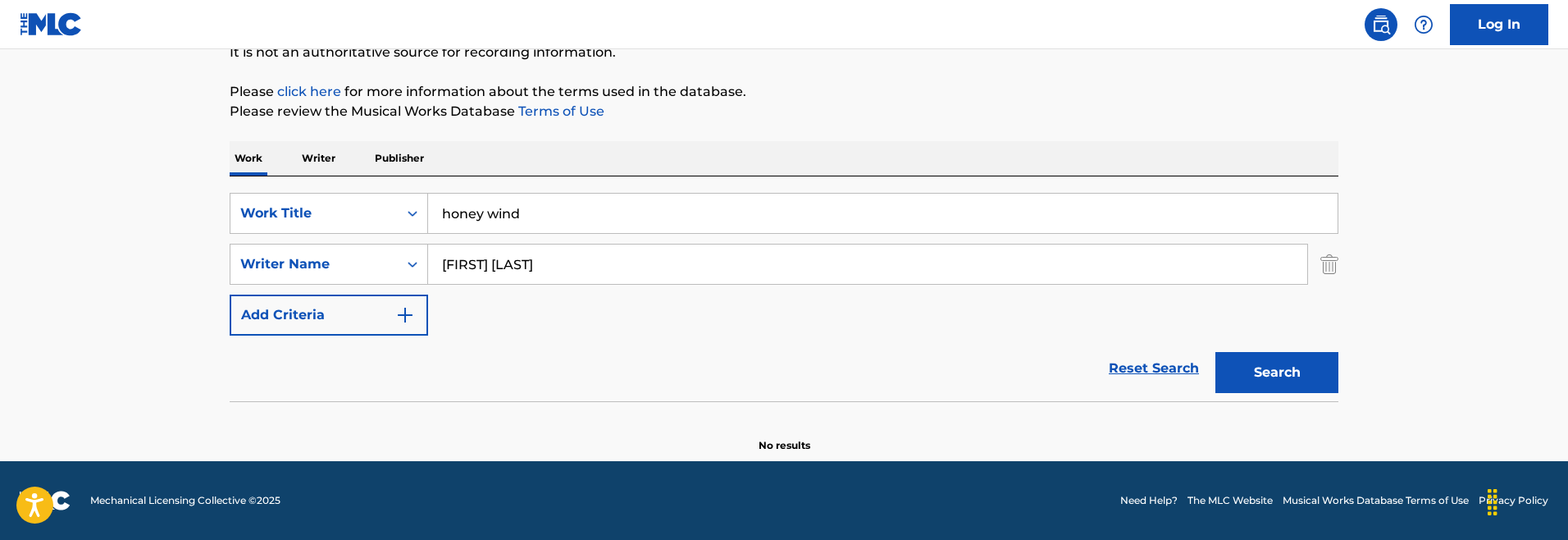click on "[FIRST] [LAST]" at bounding box center [868, 264] 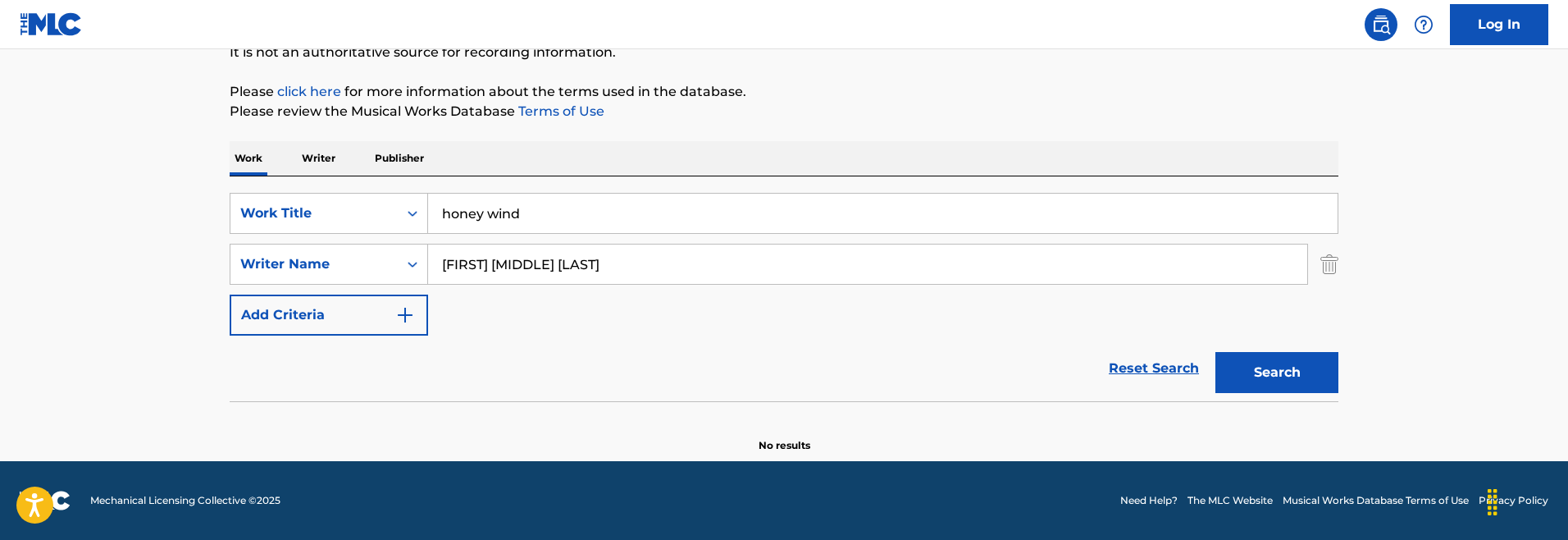 click on "Search" at bounding box center [1277, 373] 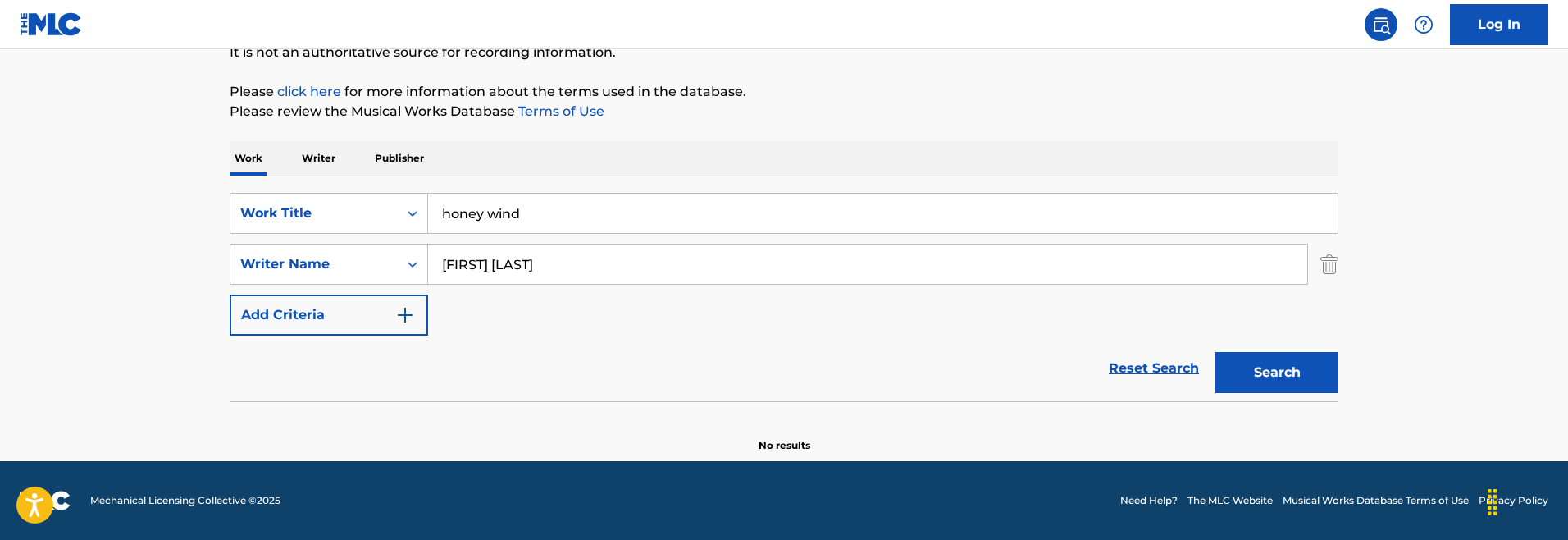 click on "Search" at bounding box center [1277, 373] 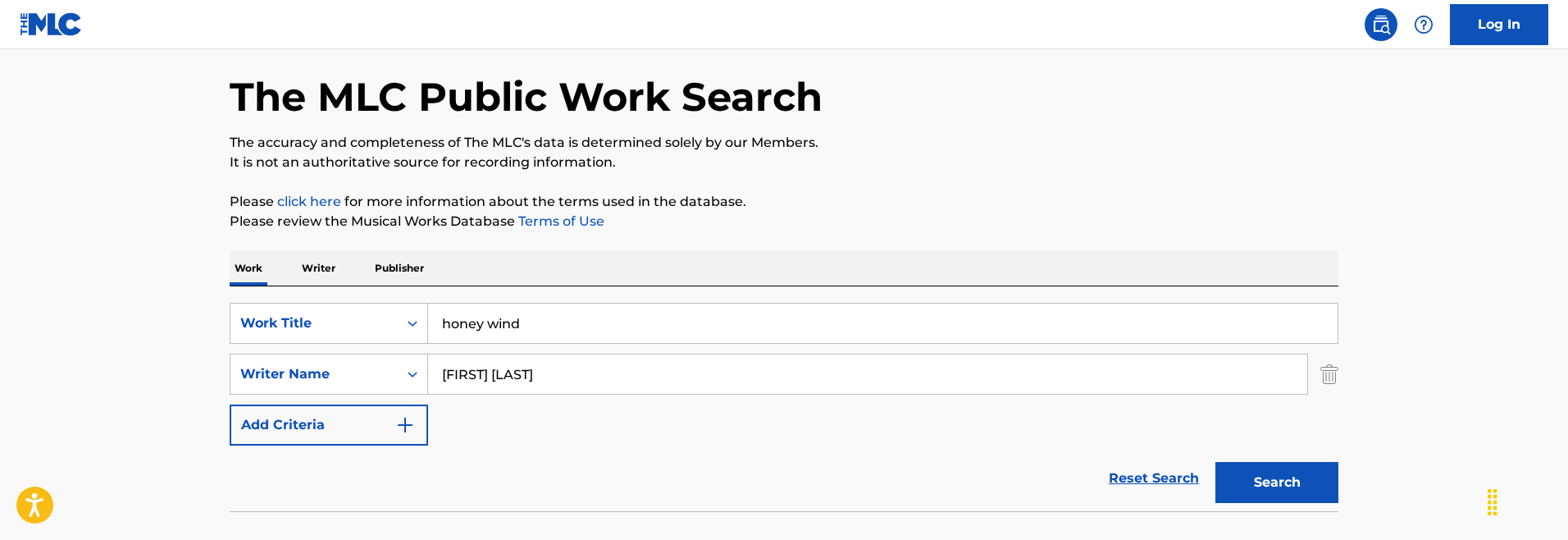 scroll, scrollTop: 30, scrollLeft: 0, axis: vertical 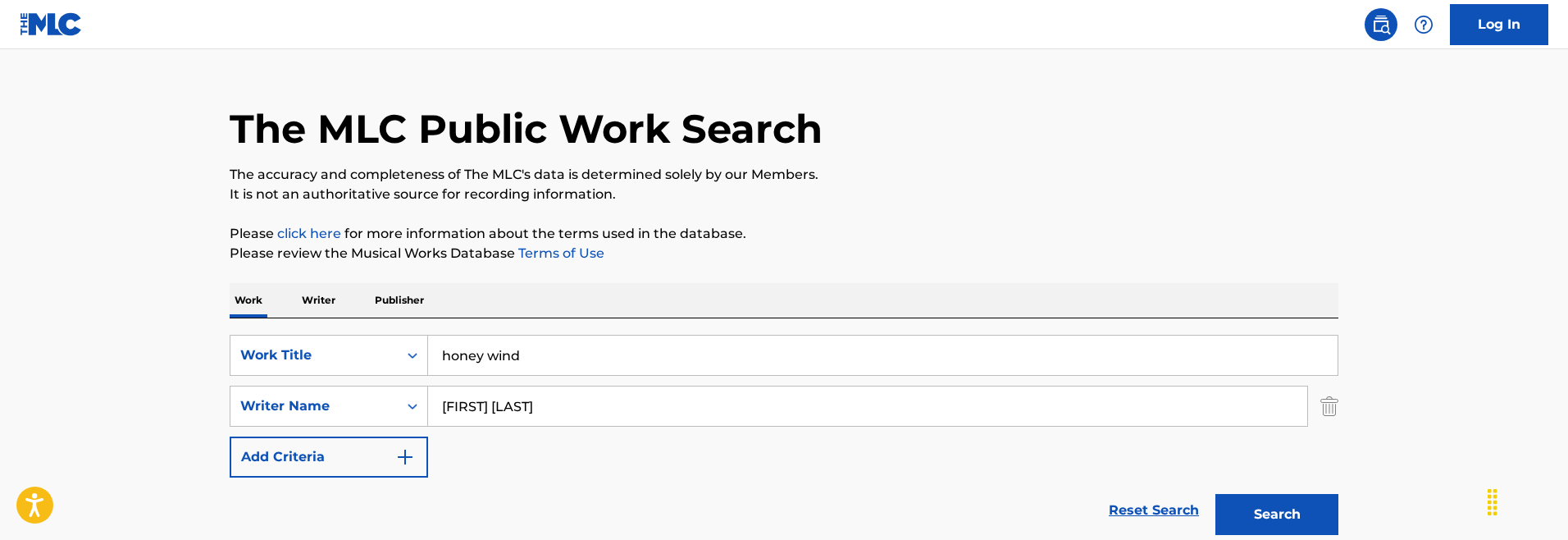 click on "[FIRST] [LAST]" at bounding box center (868, 406) 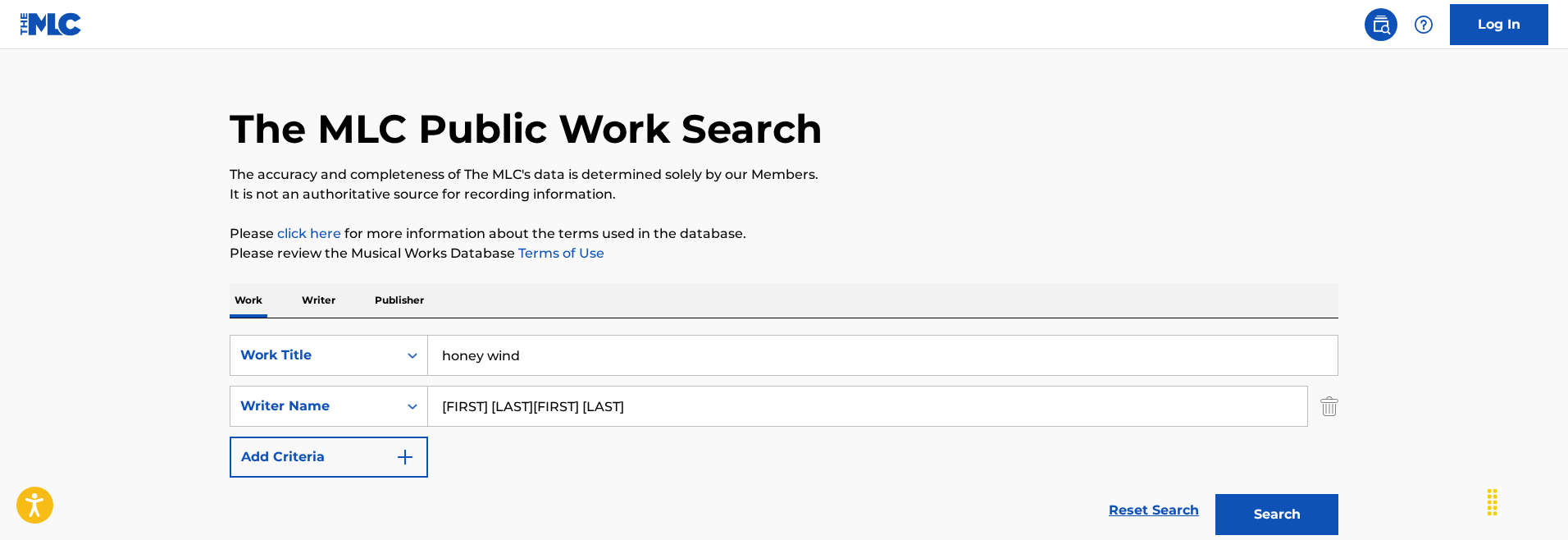 type on "[FIRST] [LAST][FIRST] [LAST]" 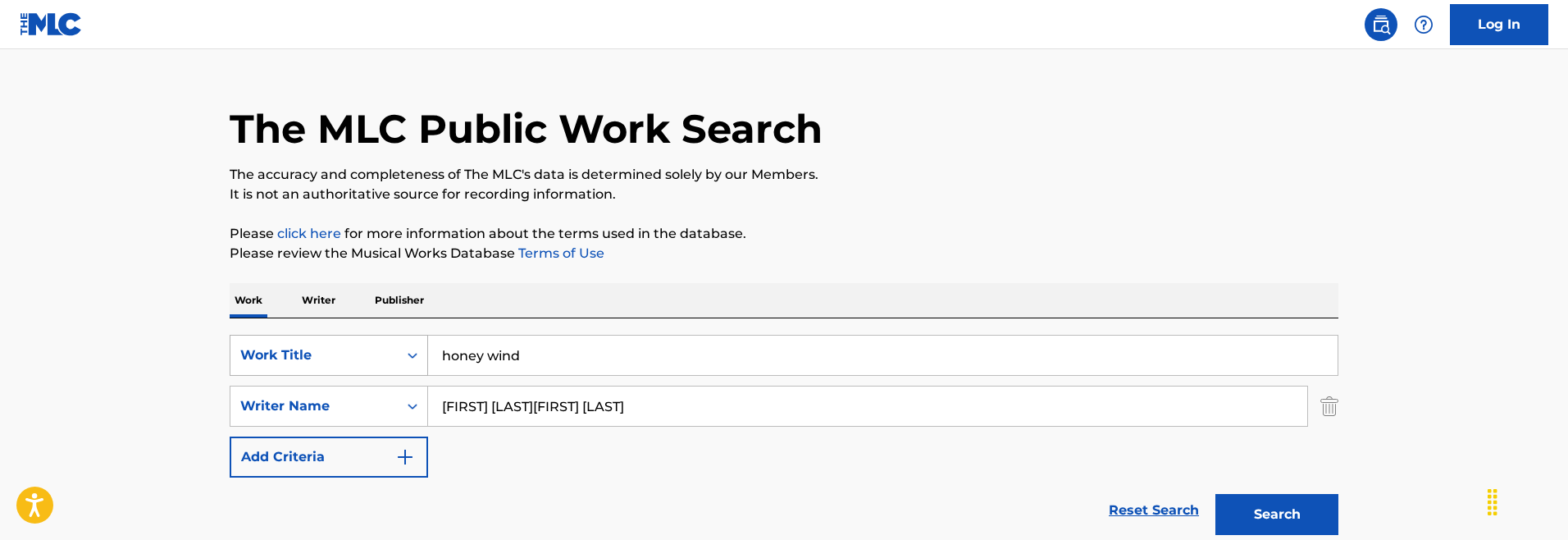 drag, startPoint x: 547, startPoint y: 353, endPoint x: 311, endPoint y: 340, distance: 236.3578 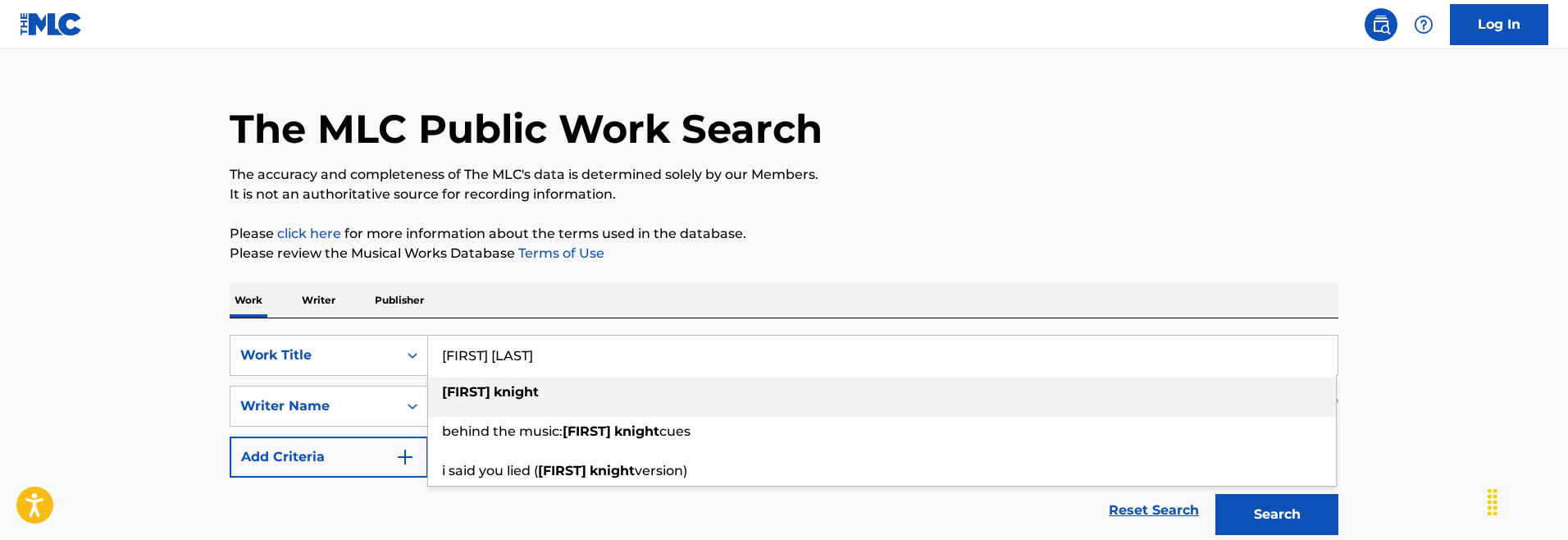 type on "[FIRST] [LAST]" 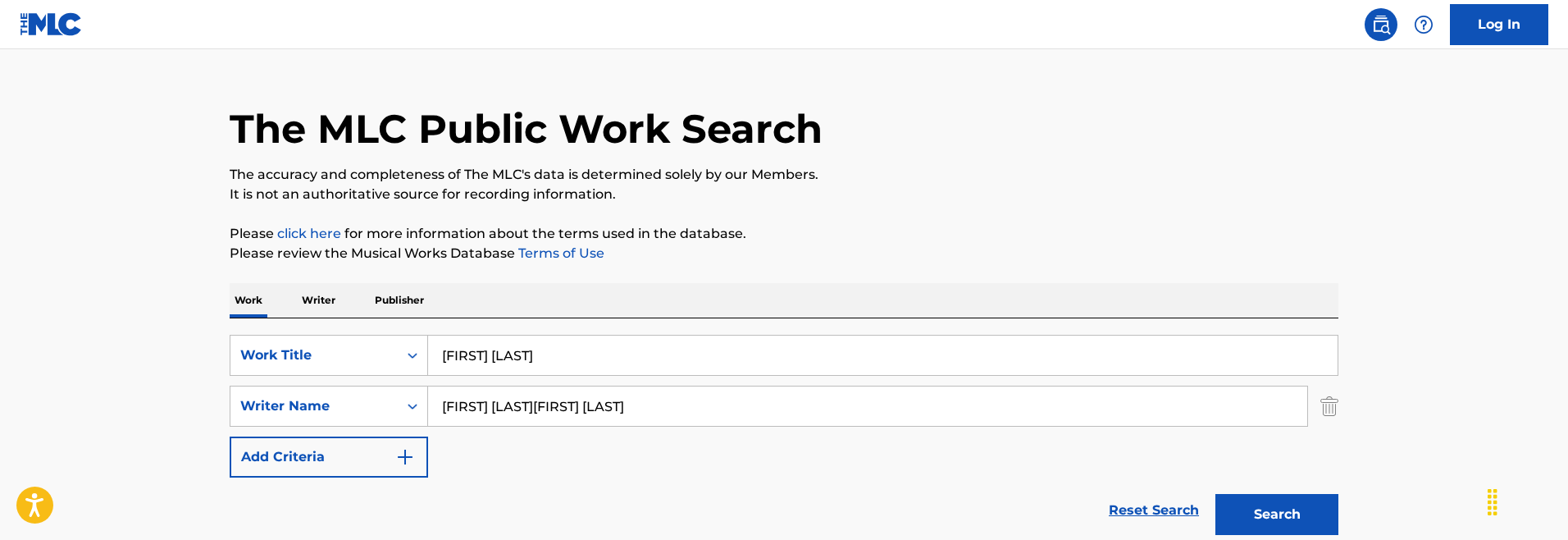 click on "Work Writer Publisher" at bounding box center (784, 300) 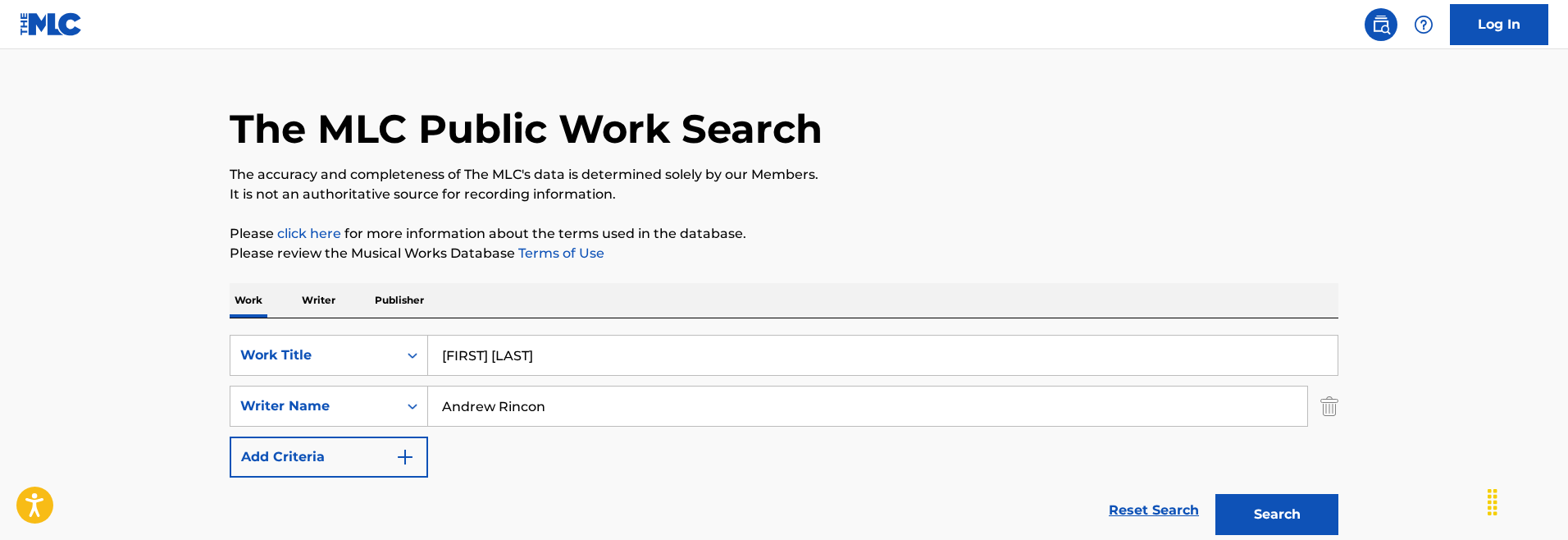 click on "Search" at bounding box center (1277, 515) 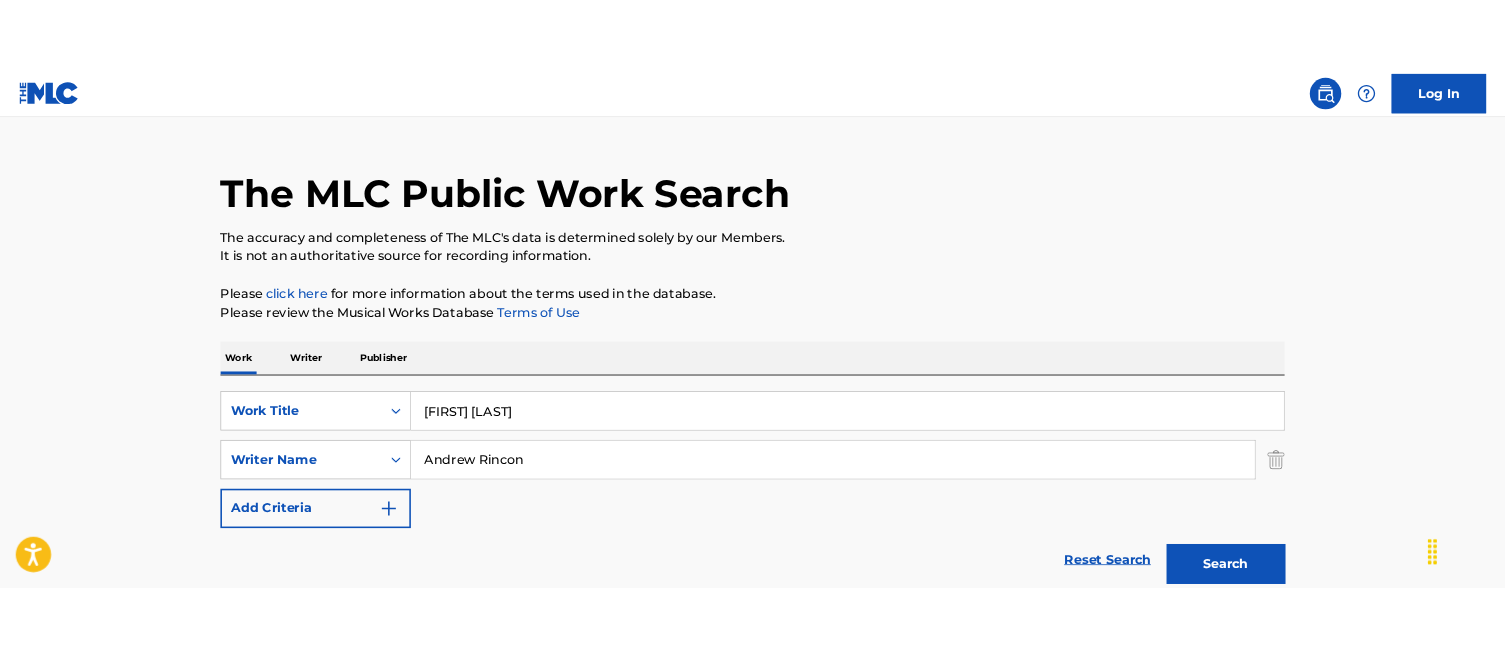 scroll, scrollTop: 210, scrollLeft: 0, axis: vertical 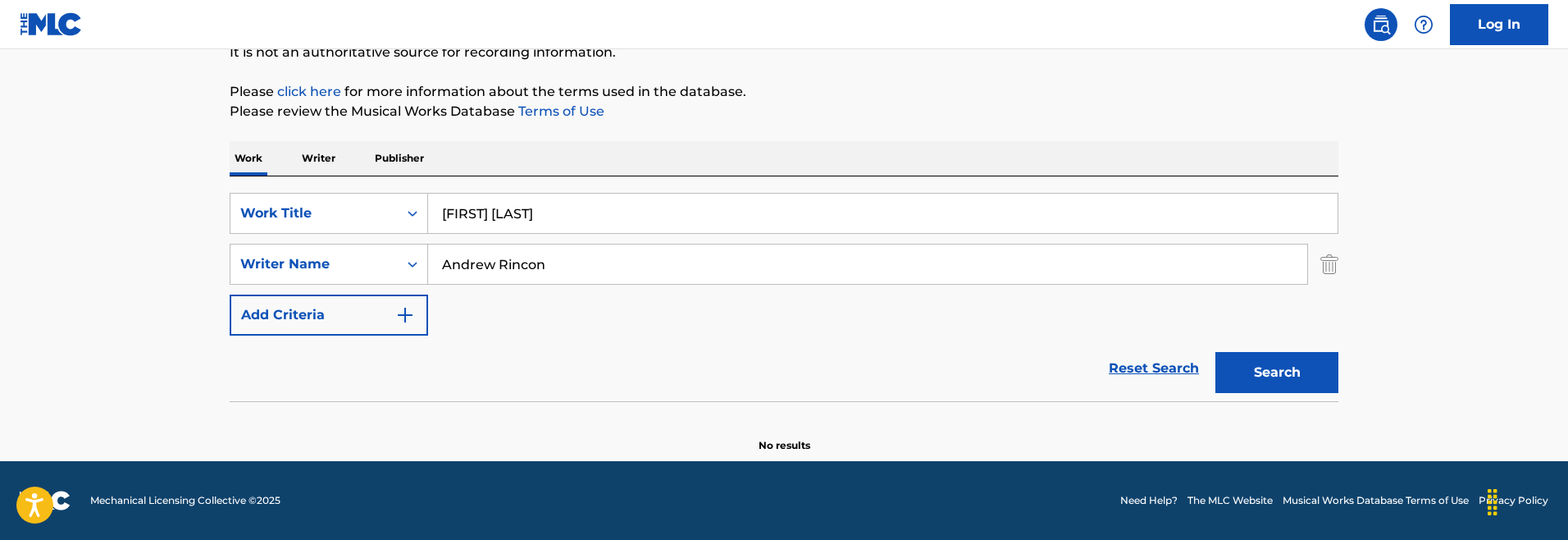click on "Andrew Rincon" at bounding box center (868, 264) 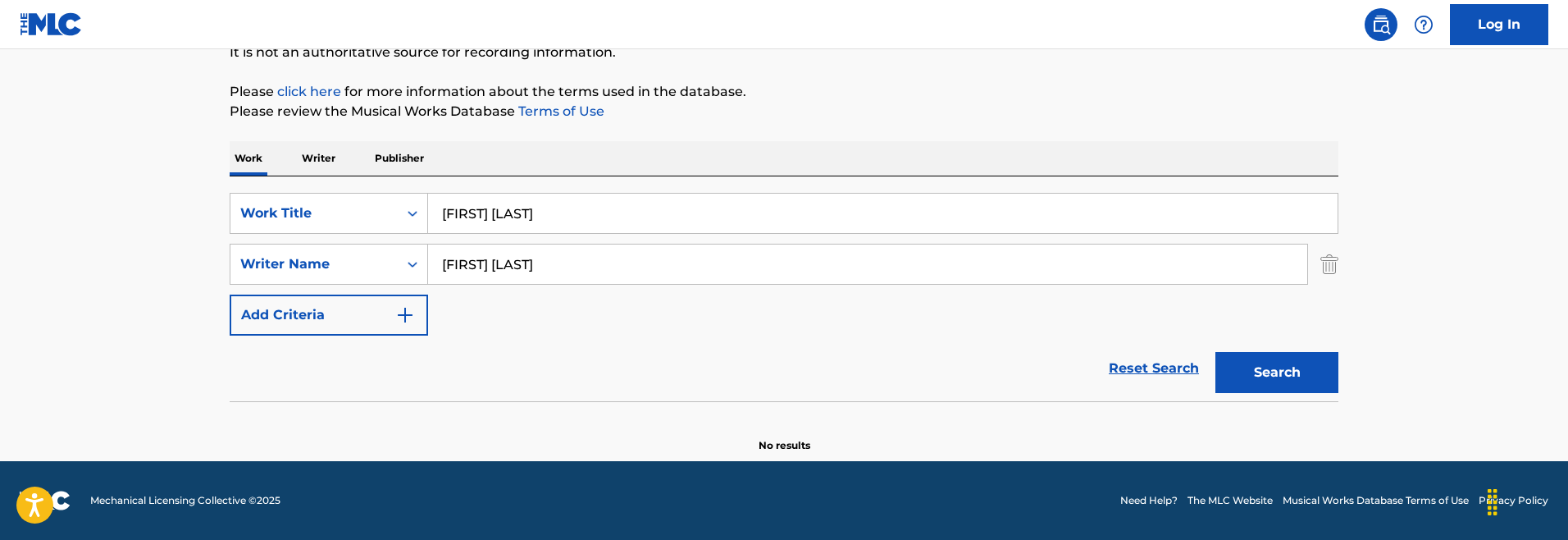type on "[FIRST] [LAST]" 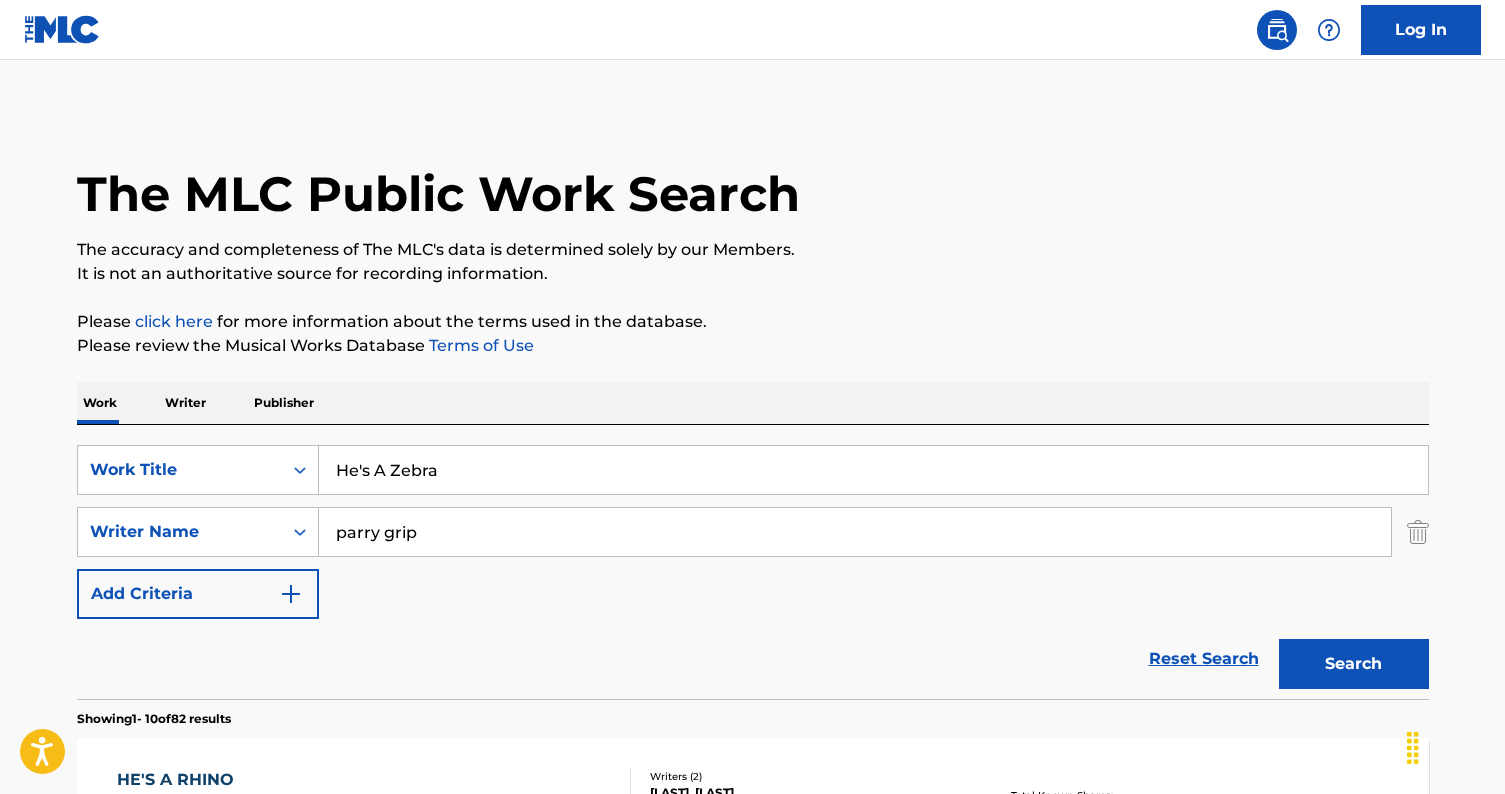 scroll, scrollTop: 1098, scrollLeft: 0, axis: vertical 